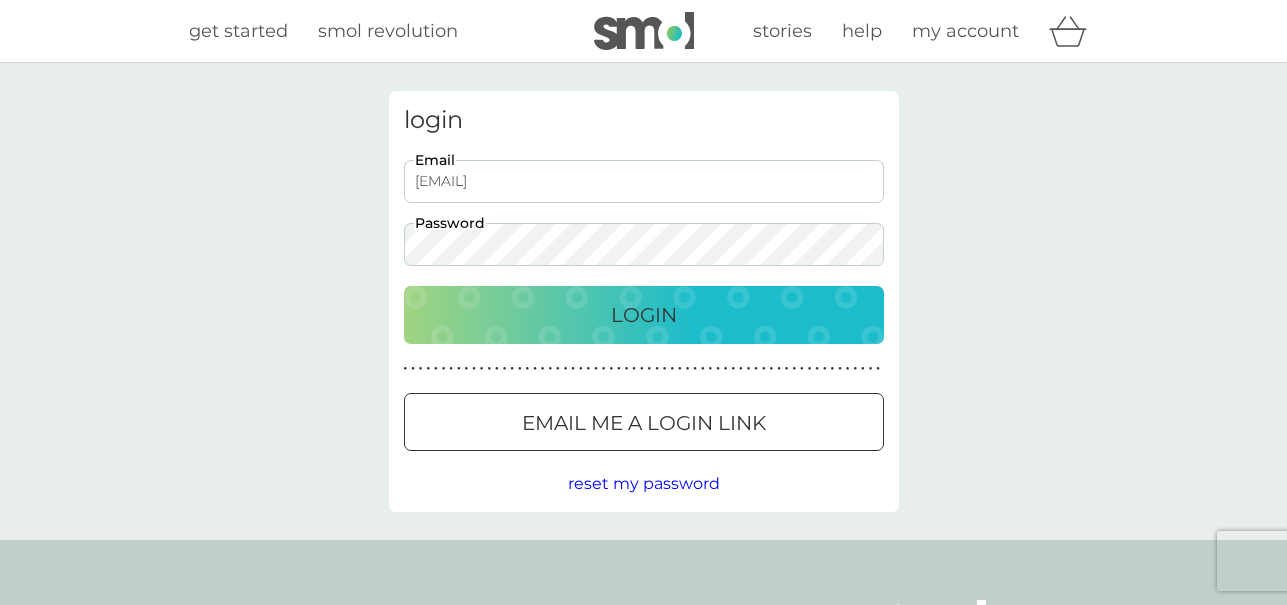 scroll, scrollTop: 0, scrollLeft: 0, axis: both 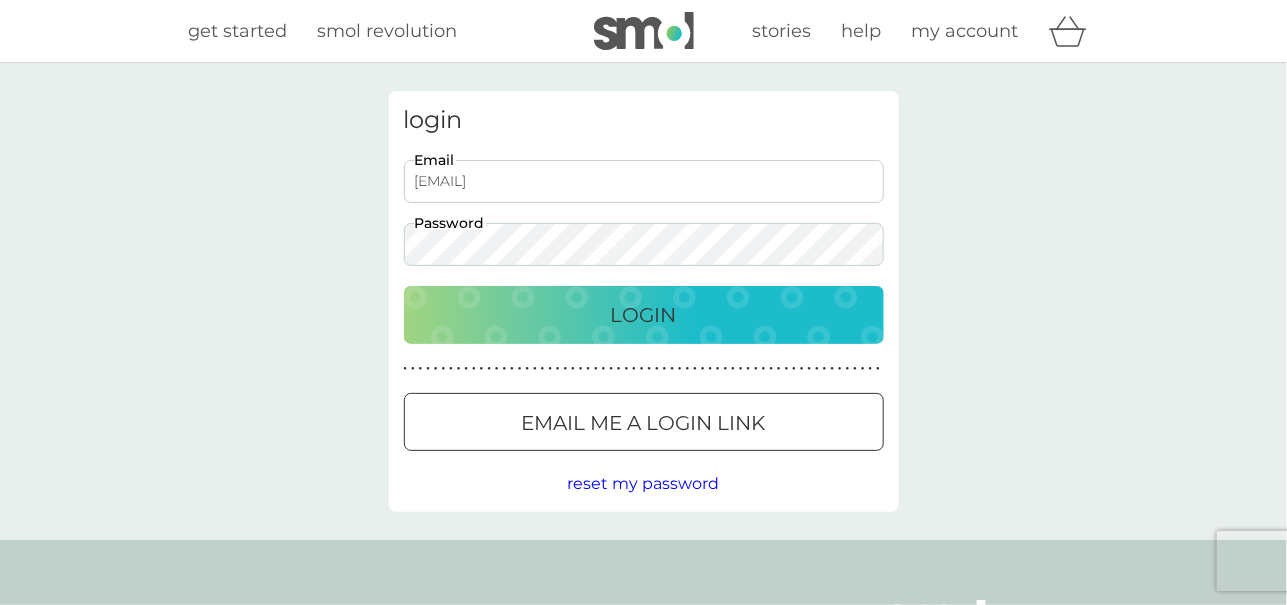 click on "Login" at bounding box center (644, 315) 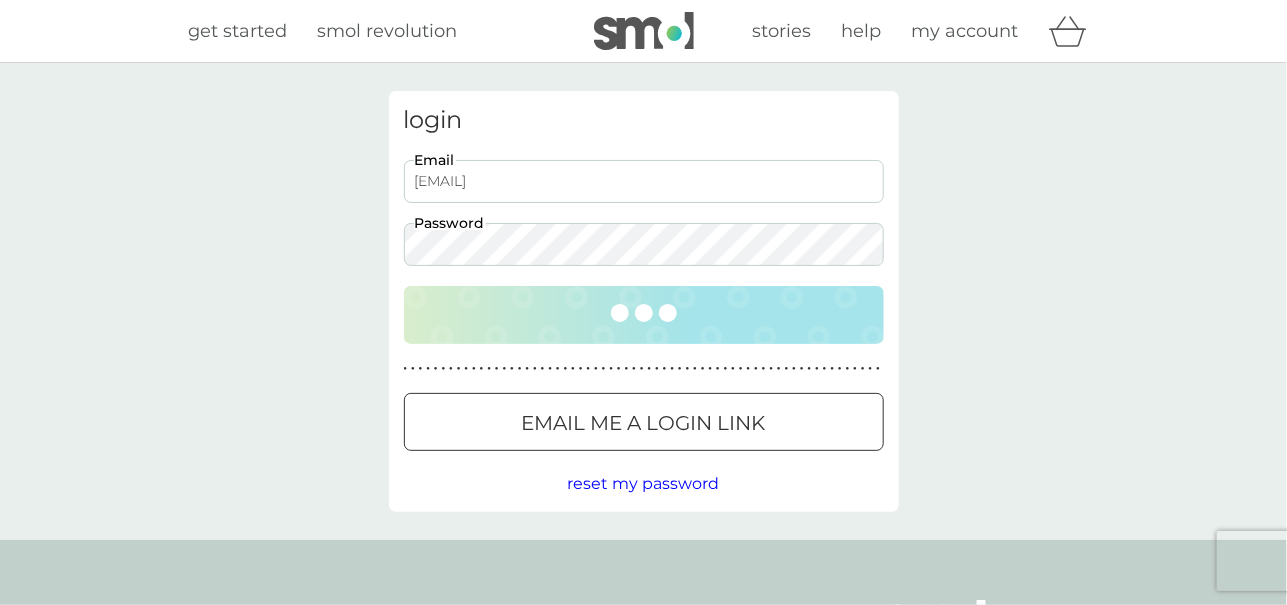 scroll, scrollTop: 0, scrollLeft: 0, axis: both 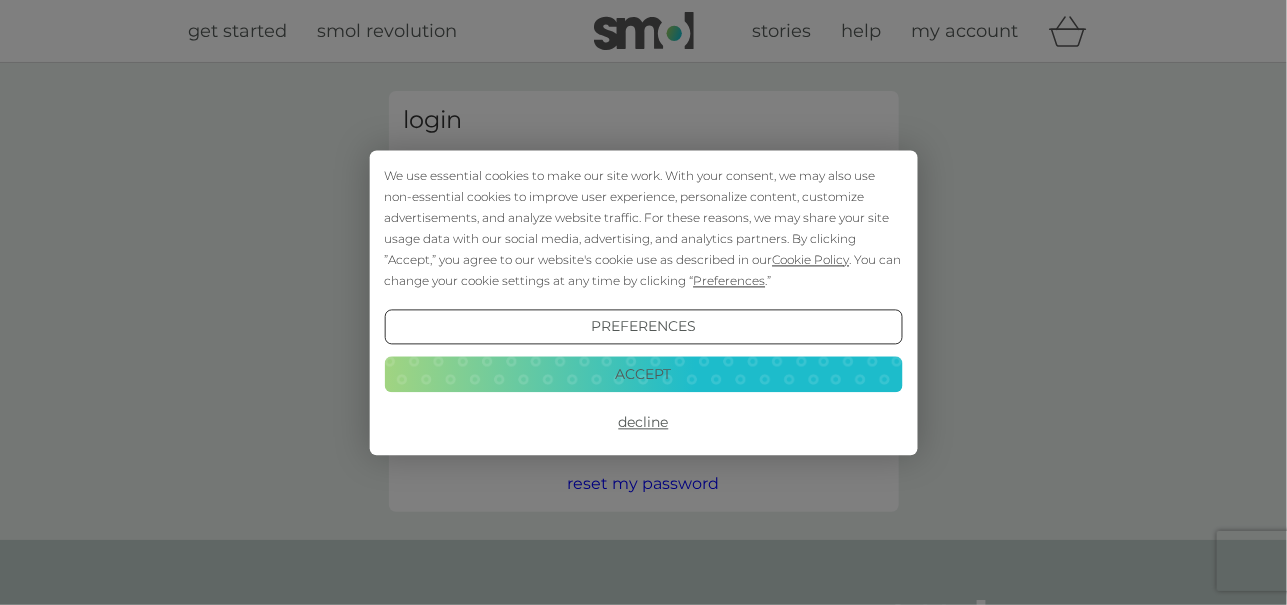 click on "Decline" at bounding box center (643, 423) 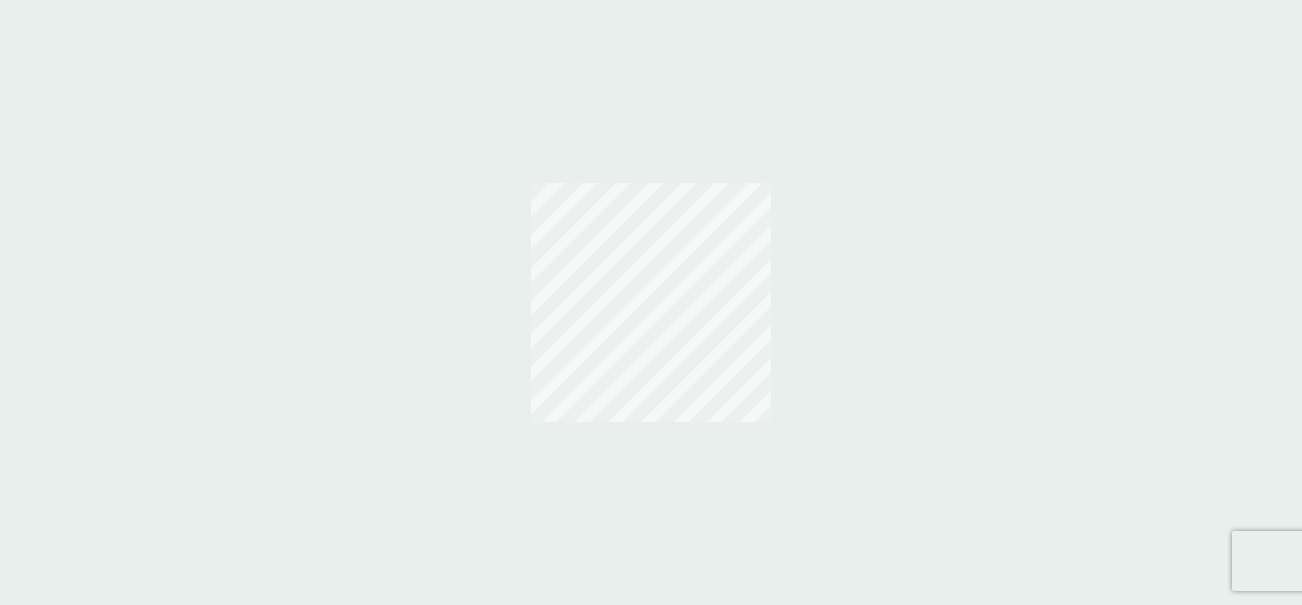 scroll, scrollTop: 0, scrollLeft: 0, axis: both 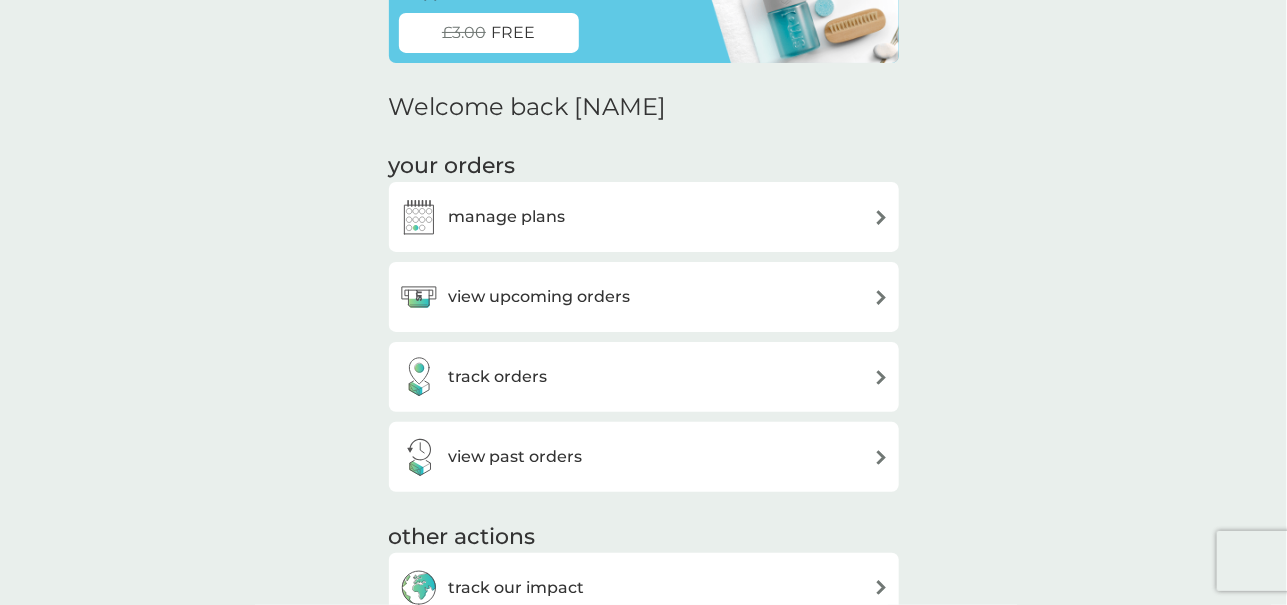 click on "view upcoming orders" at bounding box center [540, 297] 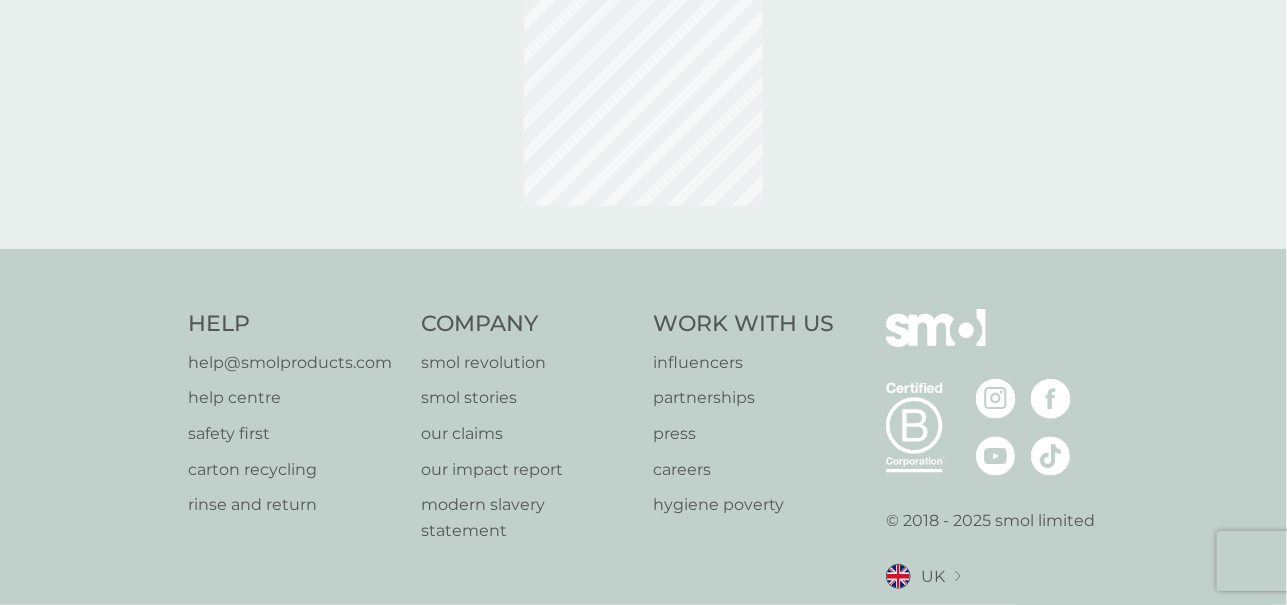 scroll, scrollTop: 0, scrollLeft: 0, axis: both 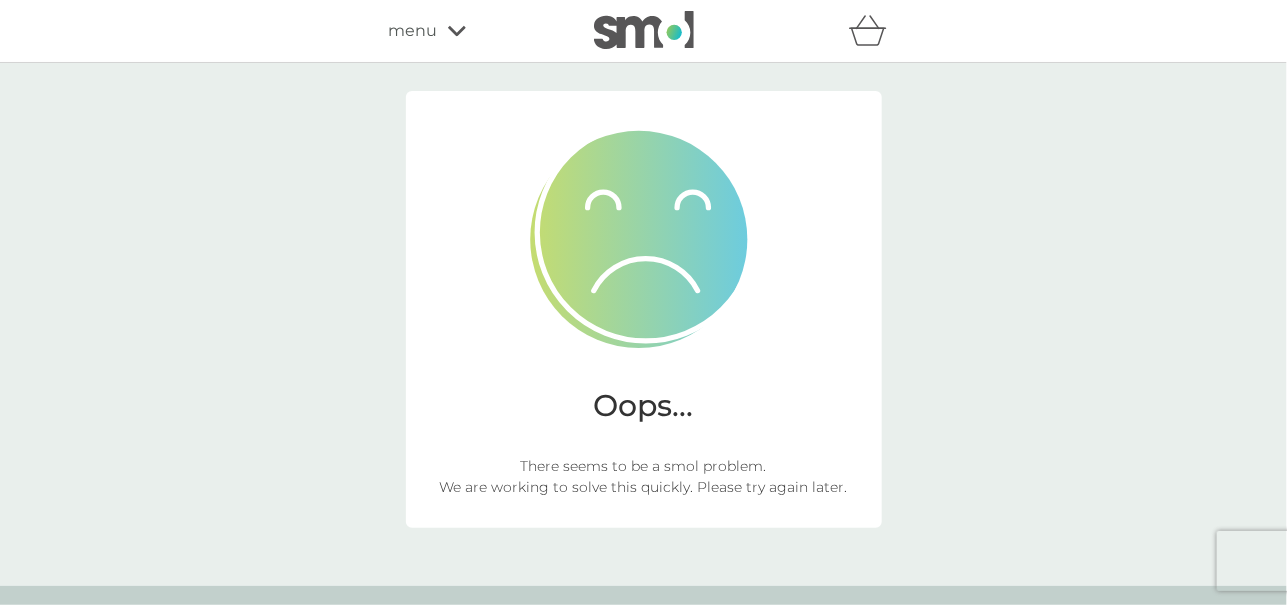 click 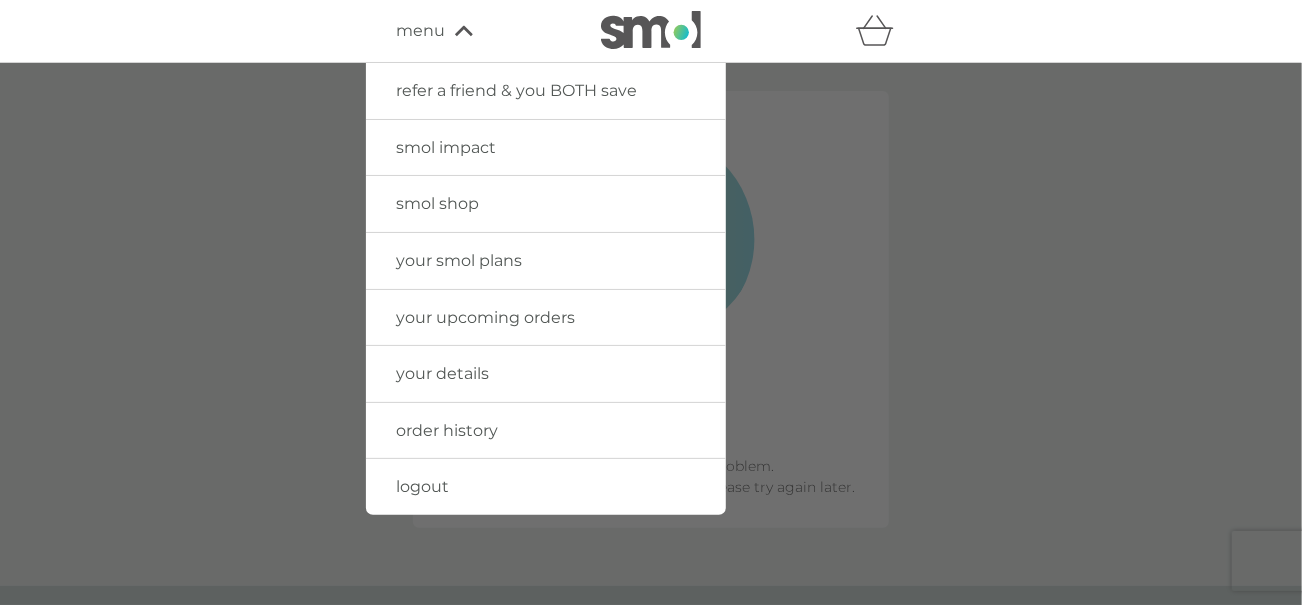 click at bounding box center (651, 30) 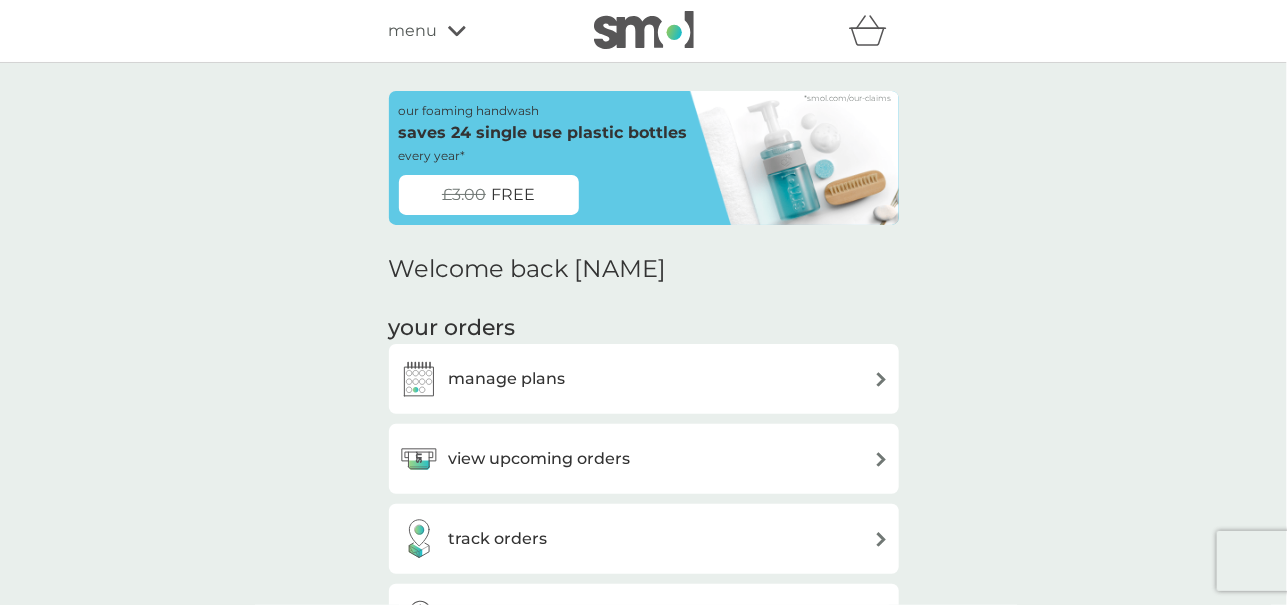 click on "view upcoming orders" at bounding box center (540, 459) 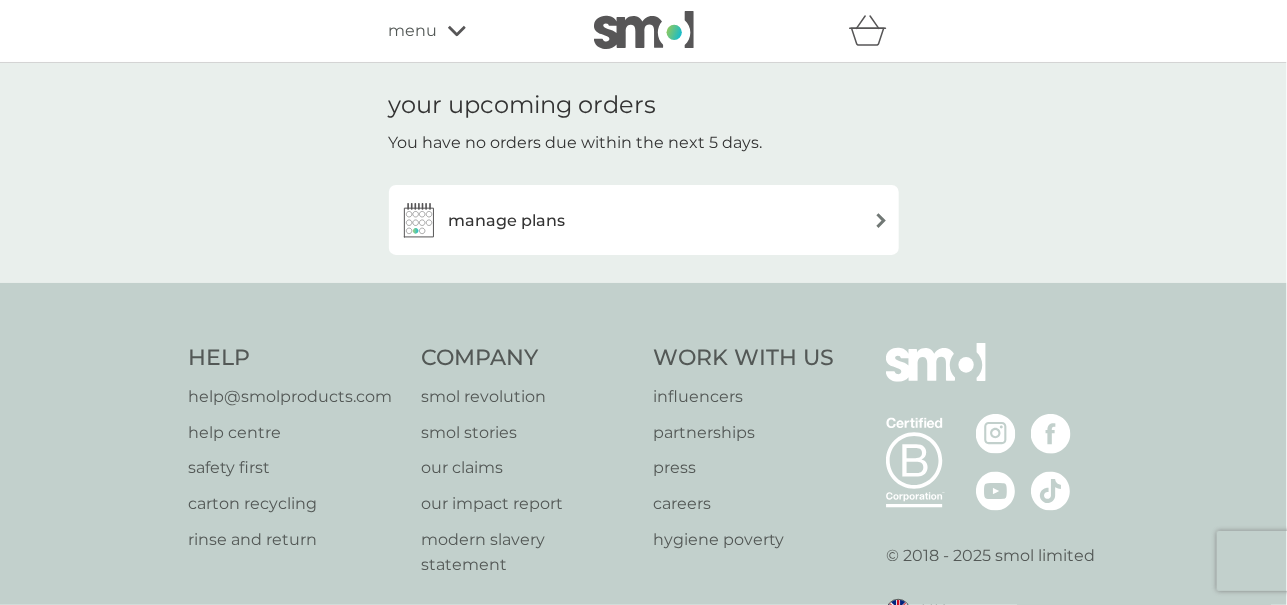 click on "manage plans" at bounding box center (644, 220) 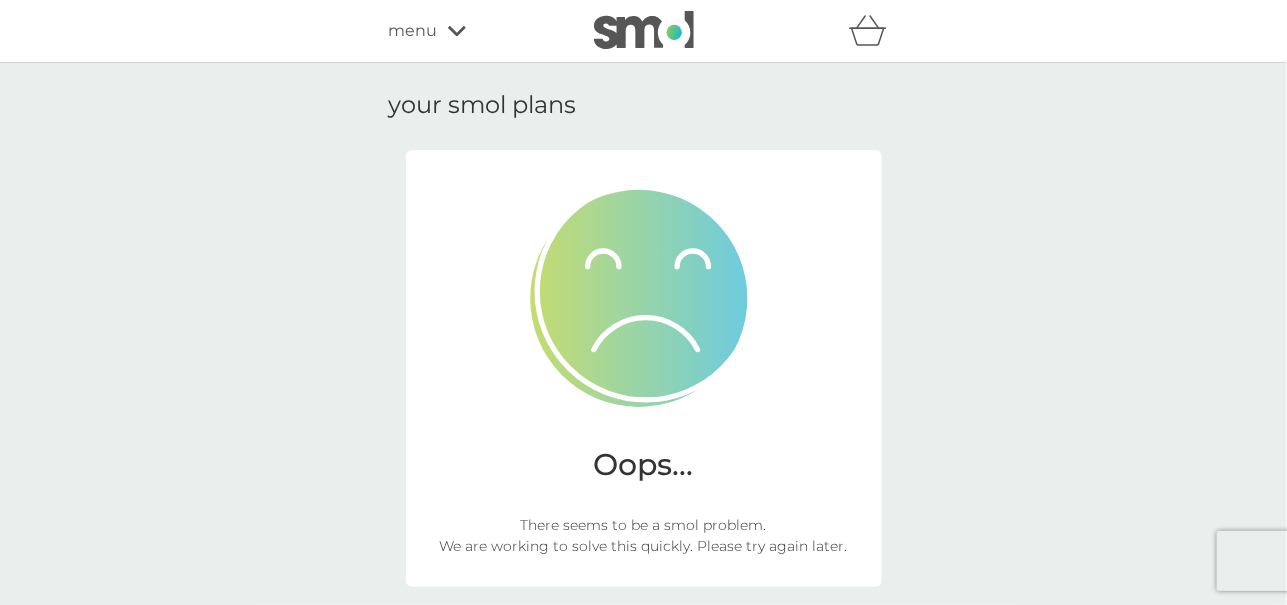 click at bounding box center (644, 30) 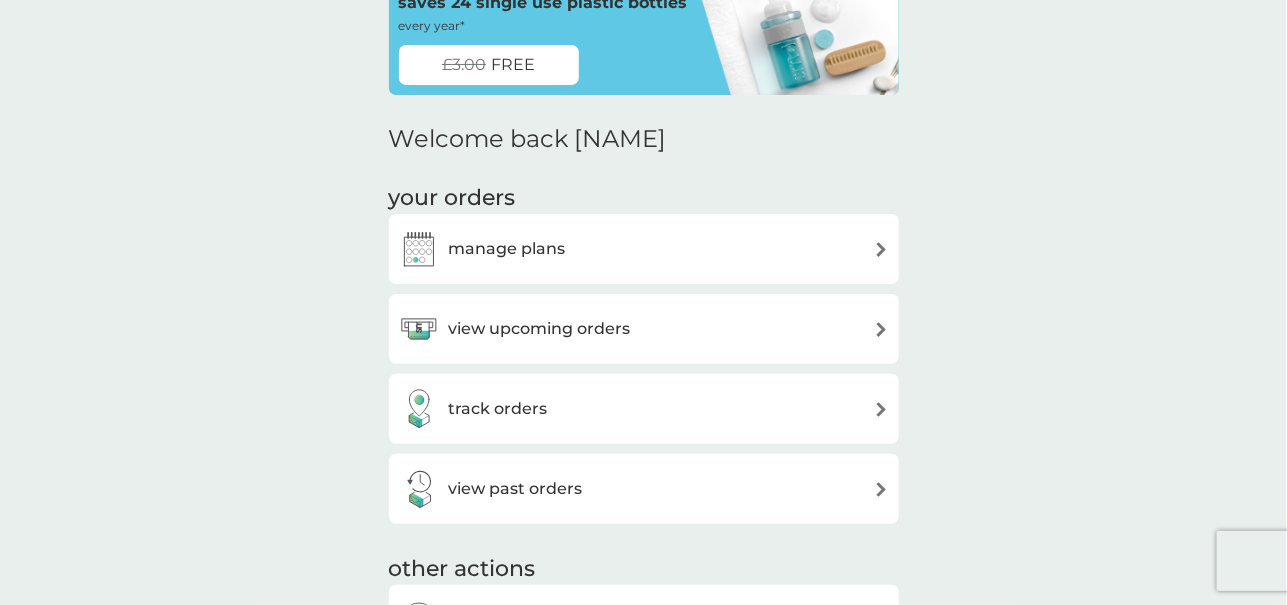 scroll, scrollTop: 134, scrollLeft: 0, axis: vertical 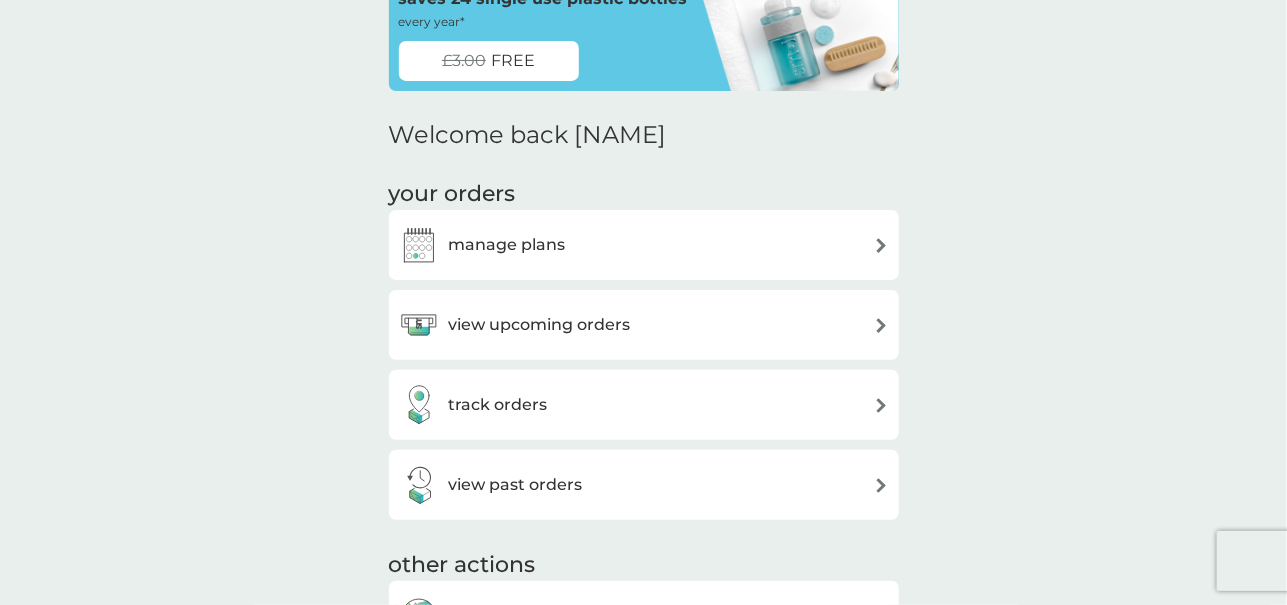 click on "manage plans" at bounding box center [507, 245] 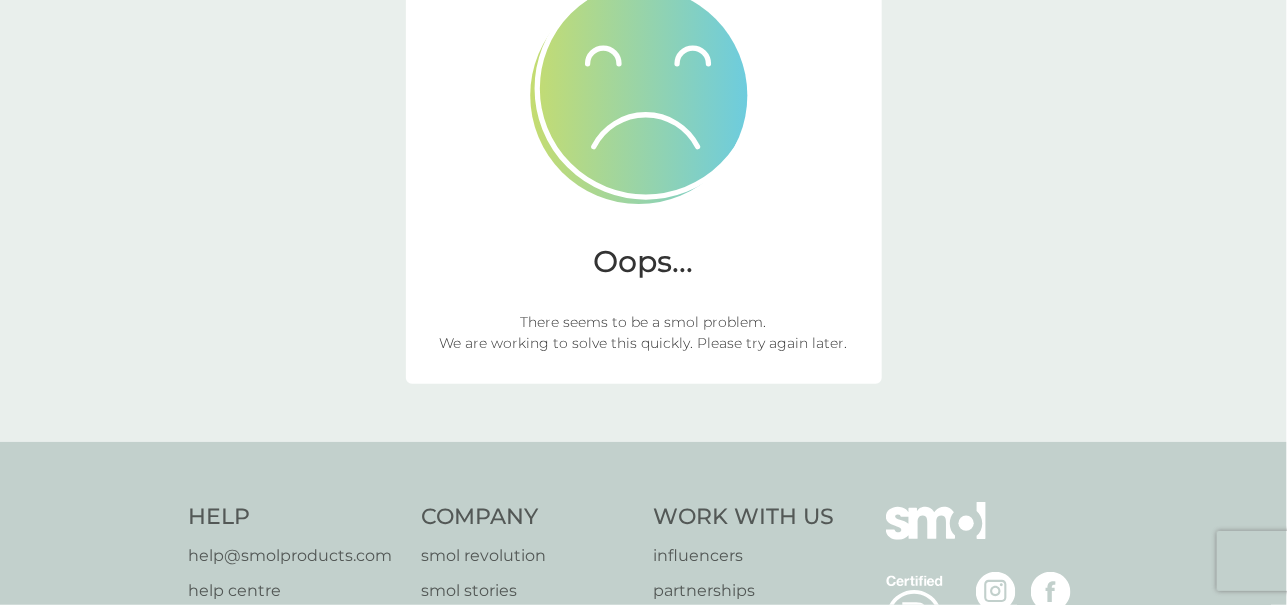 scroll, scrollTop: 0, scrollLeft: 0, axis: both 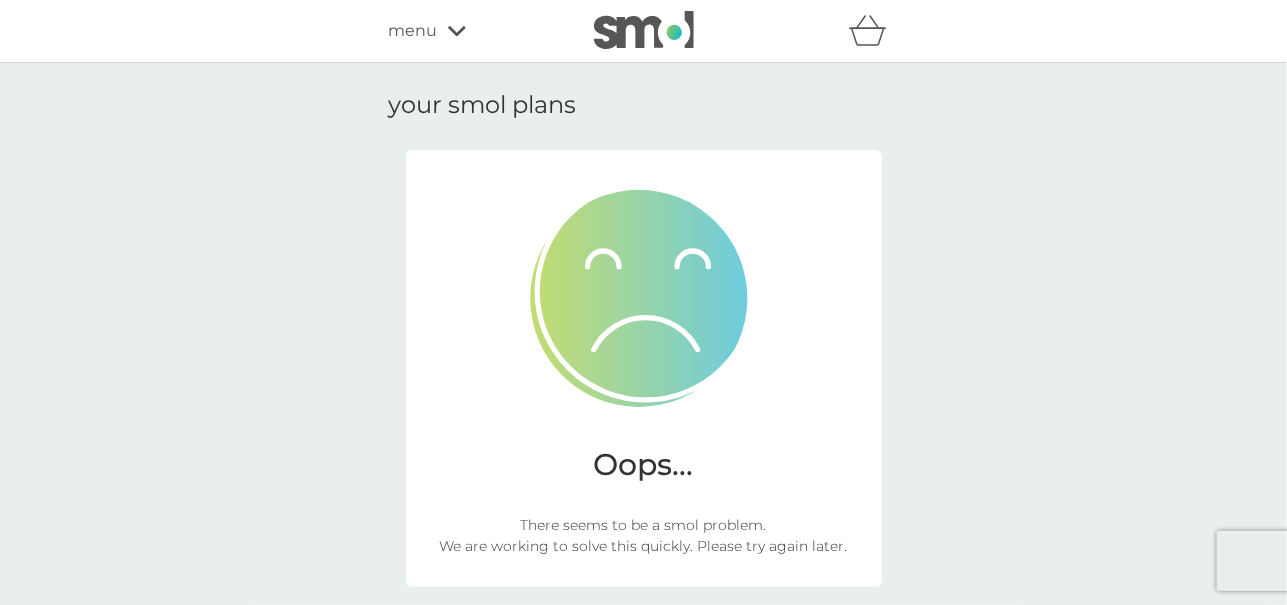 click 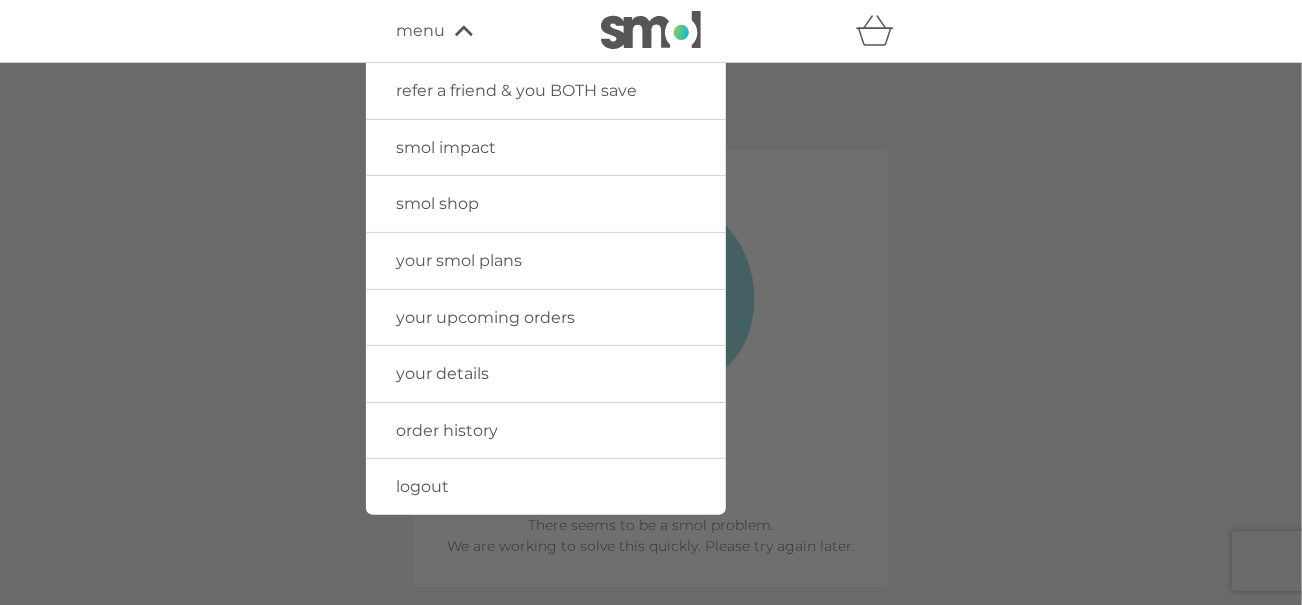 click on "your smol plans" at bounding box center (459, 260) 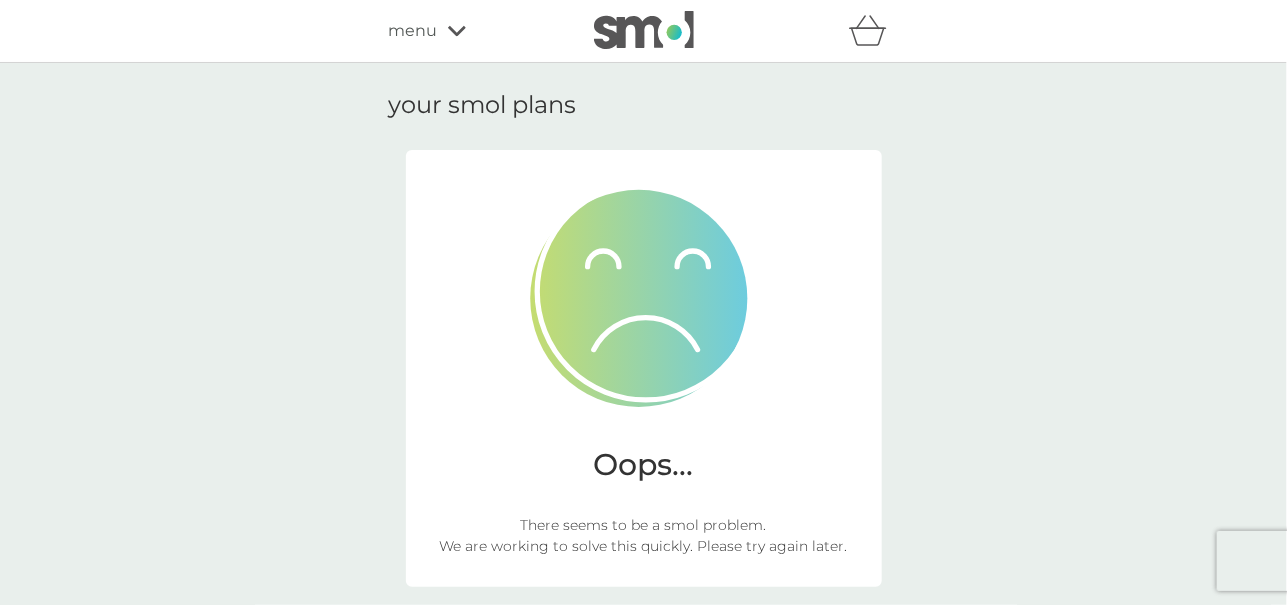 click 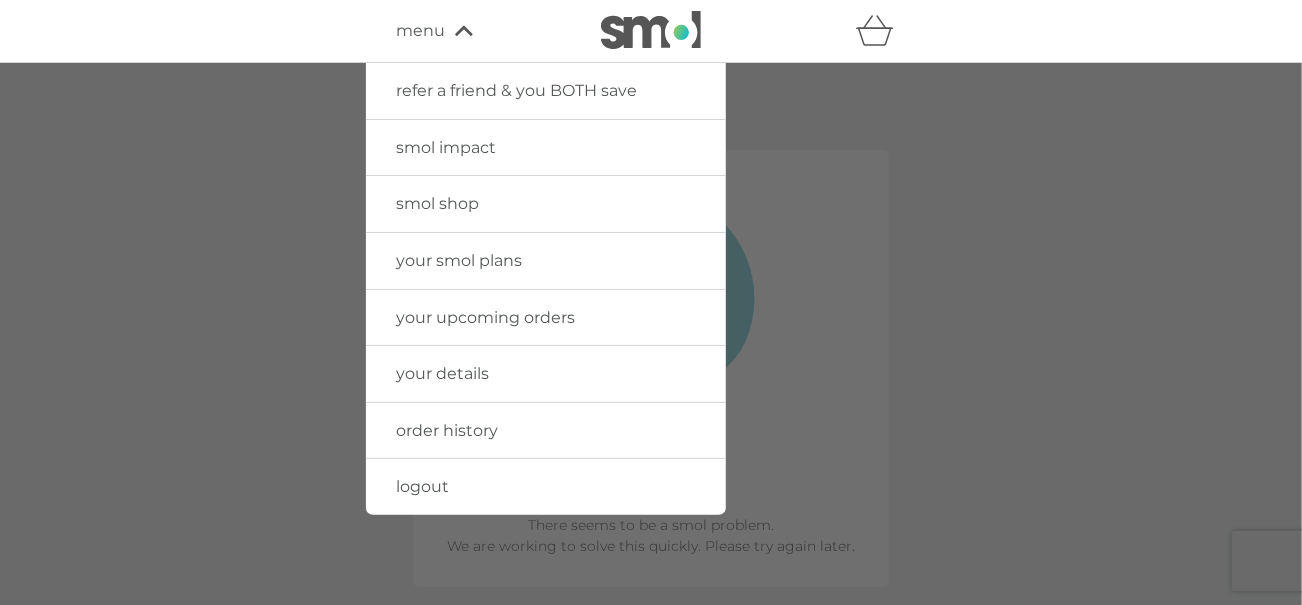 click on "order history" at bounding box center (447, 430) 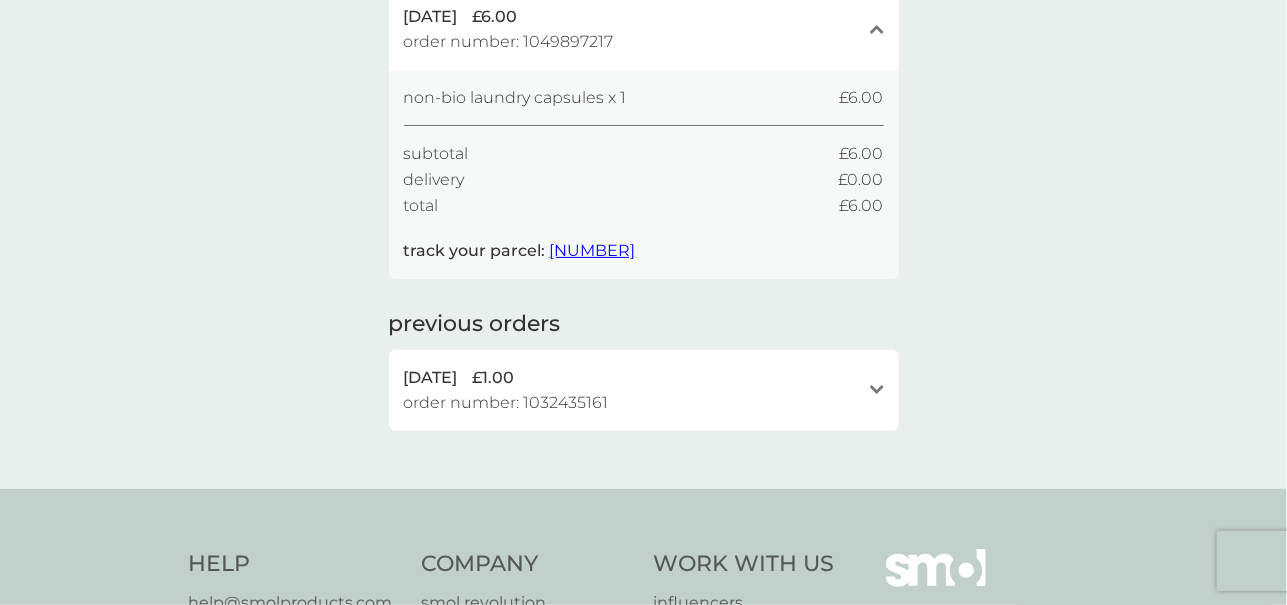 scroll, scrollTop: 0, scrollLeft: 0, axis: both 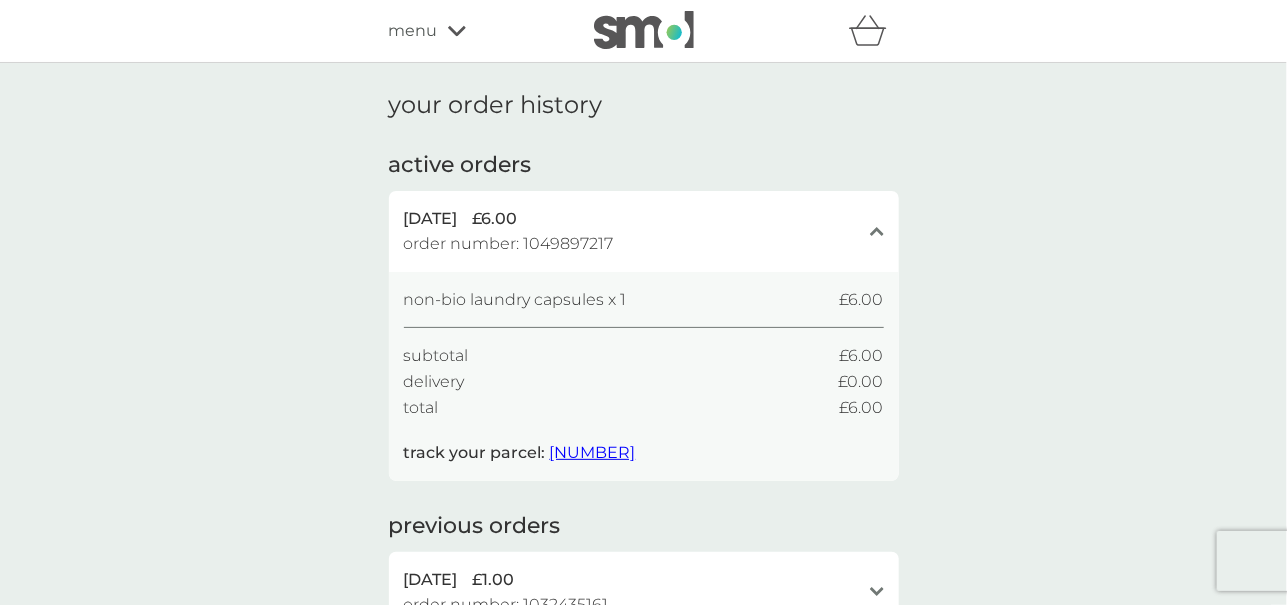 click 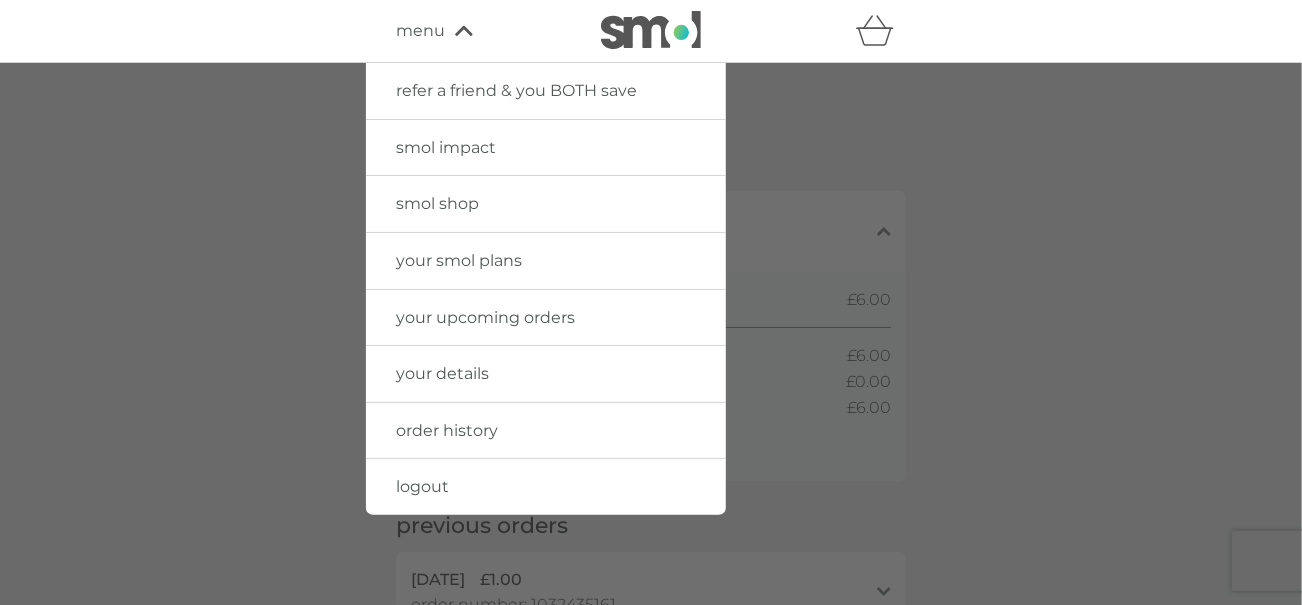 click on "your smol plans" at bounding box center (459, 260) 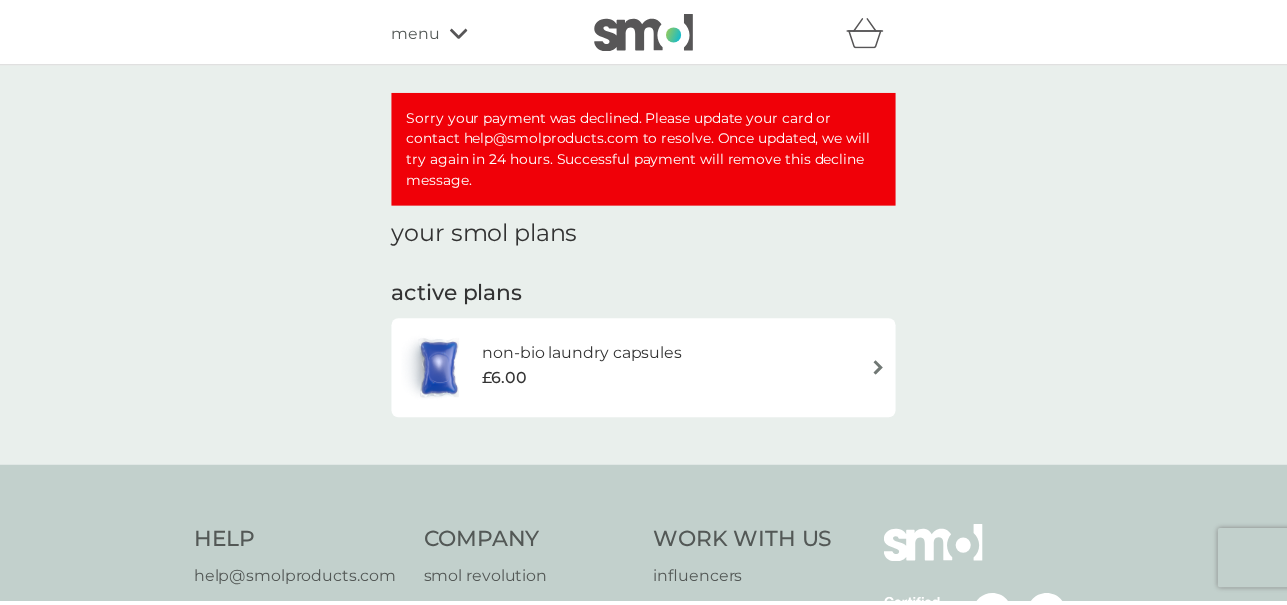 scroll, scrollTop: 0, scrollLeft: 0, axis: both 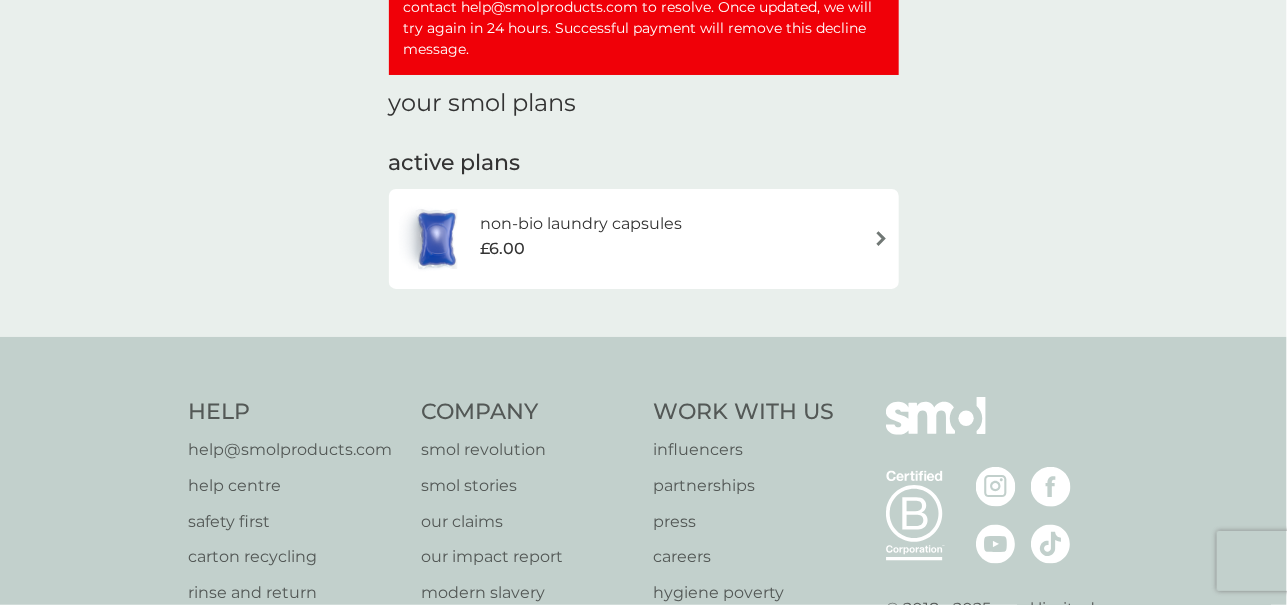 click on "non-bio laundry capsules" at bounding box center [581, 224] 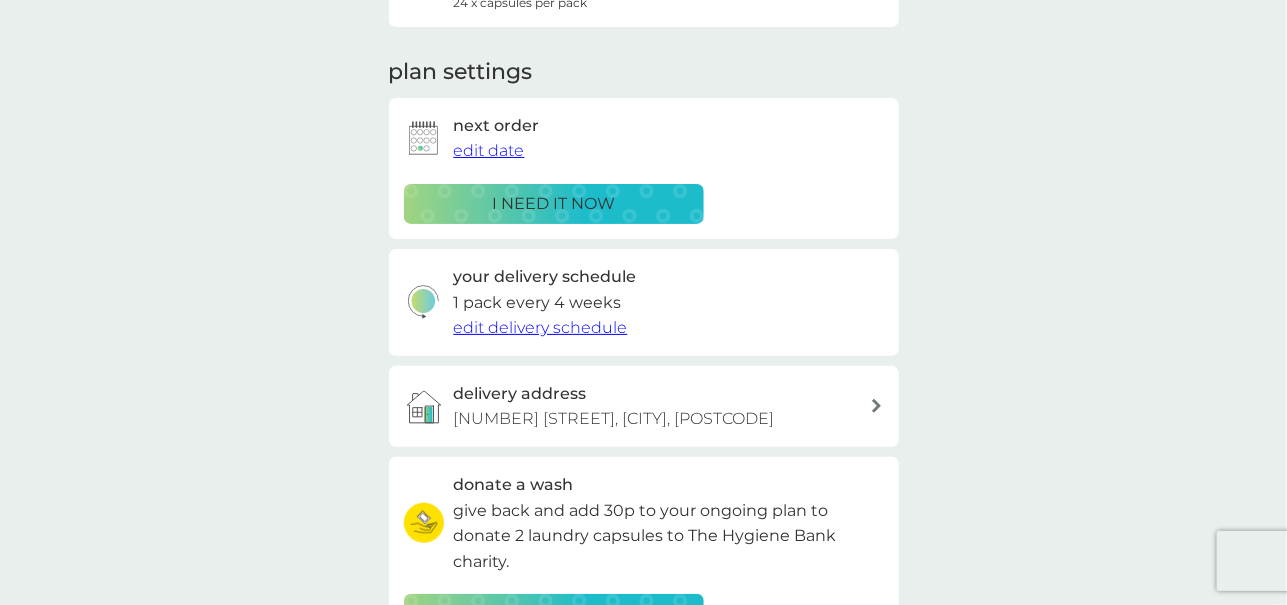 scroll, scrollTop: 387, scrollLeft: 0, axis: vertical 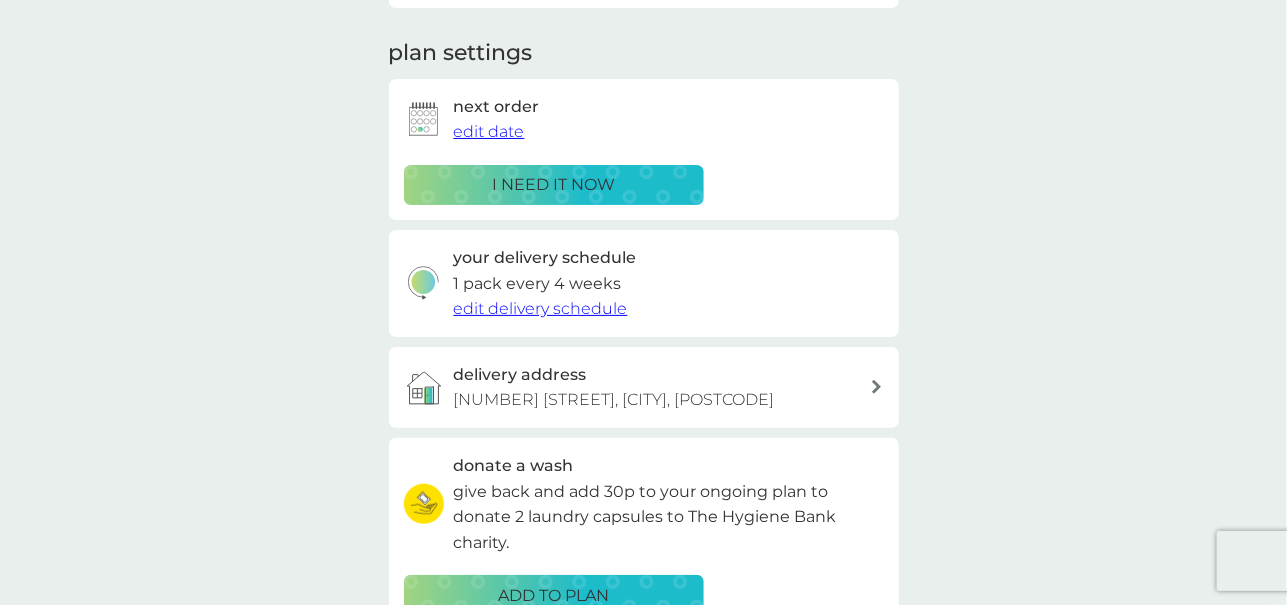 click on "edit date" at bounding box center (489, 131) 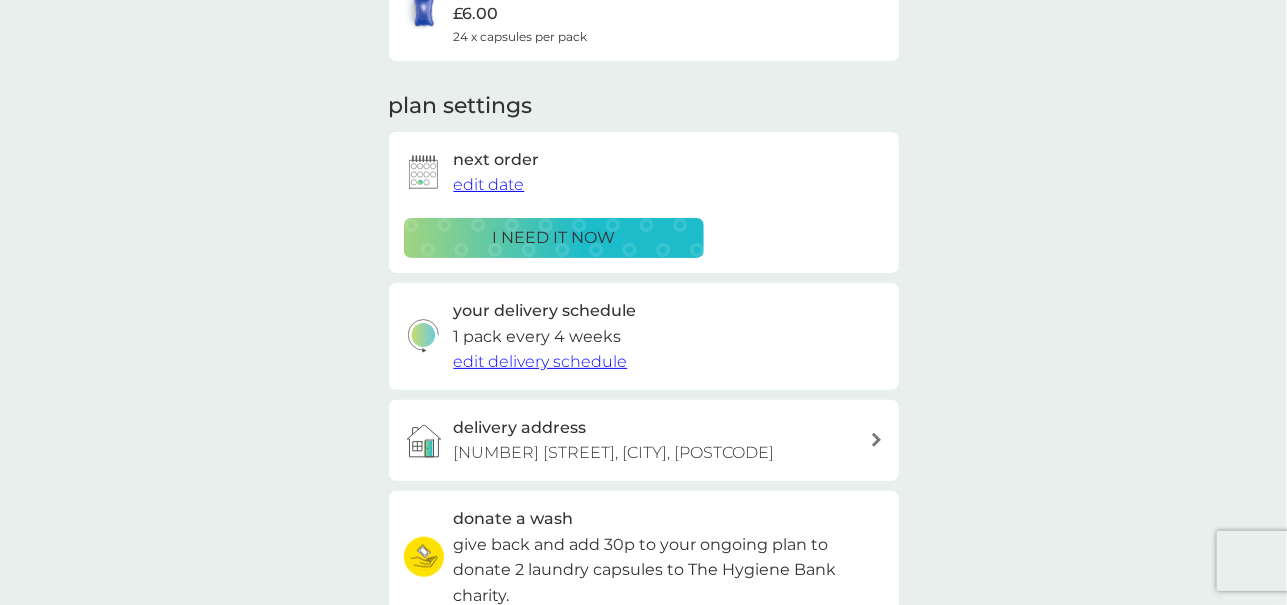 scroll, scrollTop: 332, scrollLeft: 0, axis: vertical 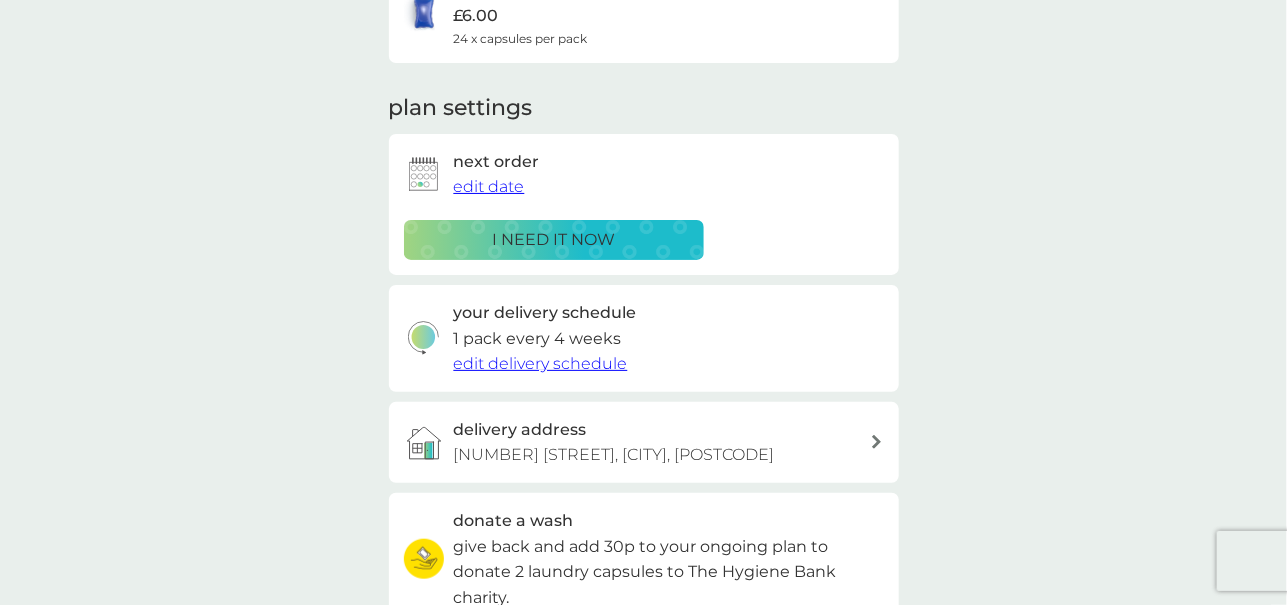 click on "edit delivery schedule" at bounding box center (541, 363) 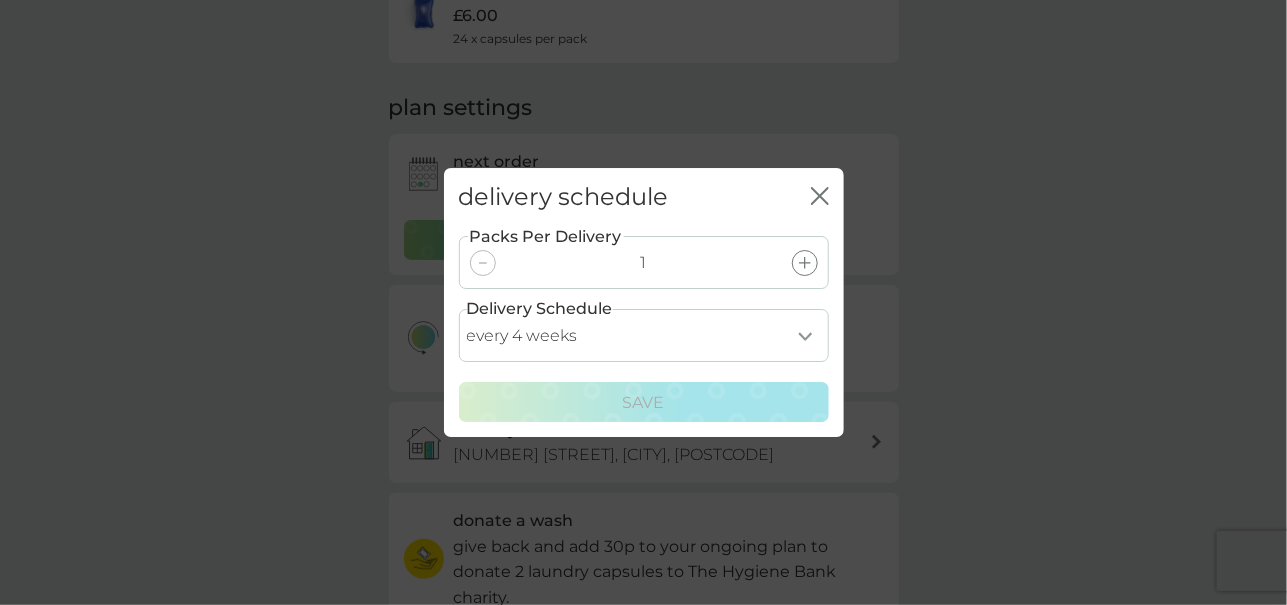 click on "every 1 week every 2 weeks every 3 weeks every 4 weeks every 5 weeks every 6 weeks every 7 weeks every 8 weeks every 9 weeks every 10 weeks every 11 weeks every 12 weeks every 13 weeks every 14 weeks every 15 weeks every 16 weeks every 17 weeks" at bounding box center (644, 335) 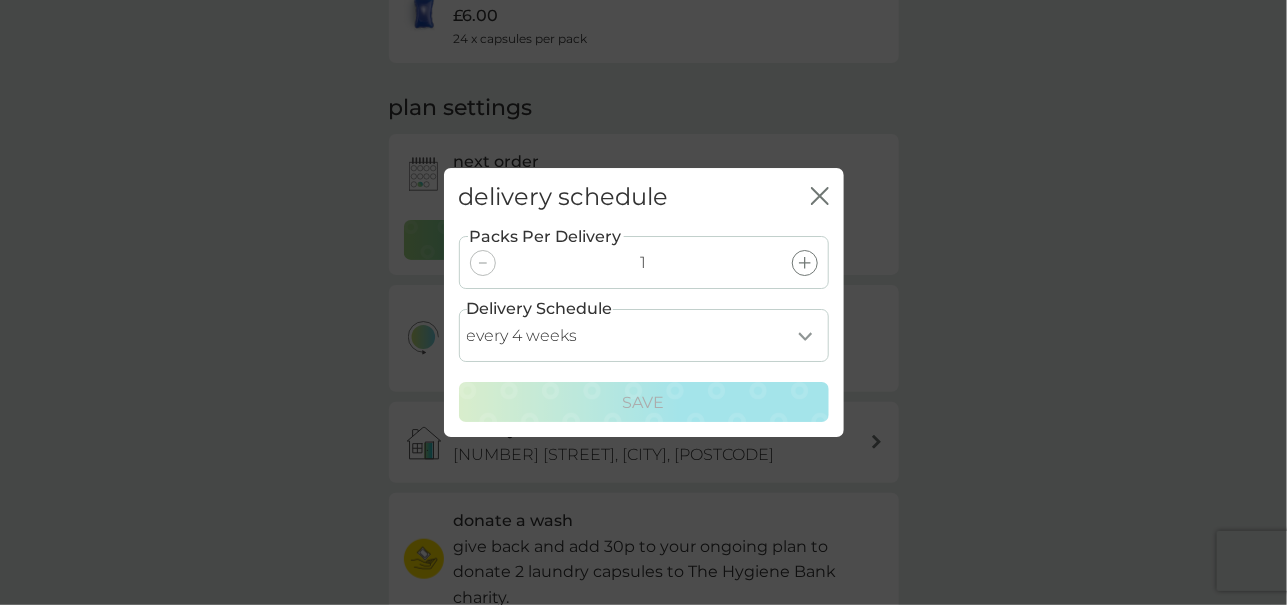 click on "delivery schedule close Packs Per Delivery 1 Delivery Schedule every 1 week every 2 weeks every 3 weeks every 4 weeks every 5 weeks every 6 weeks every 7 weeks every 8 weeks every 9 weeks every 10 weeks every 11 weeks every 12 weeks every 13 weeks every 14 weeks every 15 weeks every 16 weeks every 17 weeks Save" at bounding box center [643, 302] 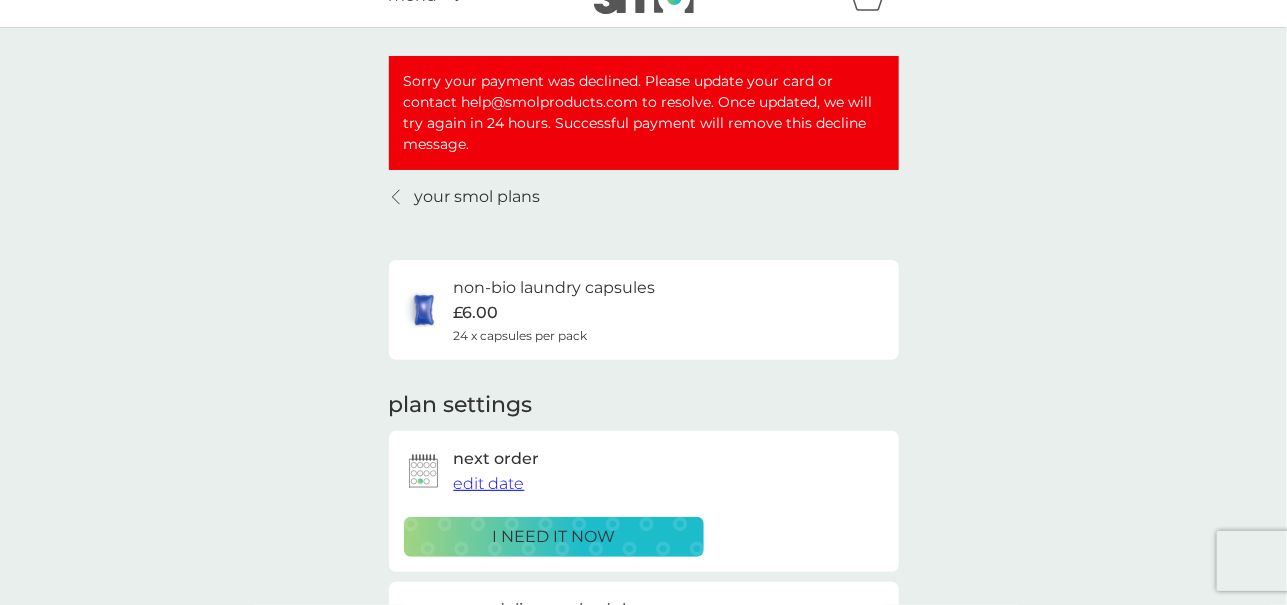 scroll, scrollTop: 0, scrollLeft: 0, axis: both 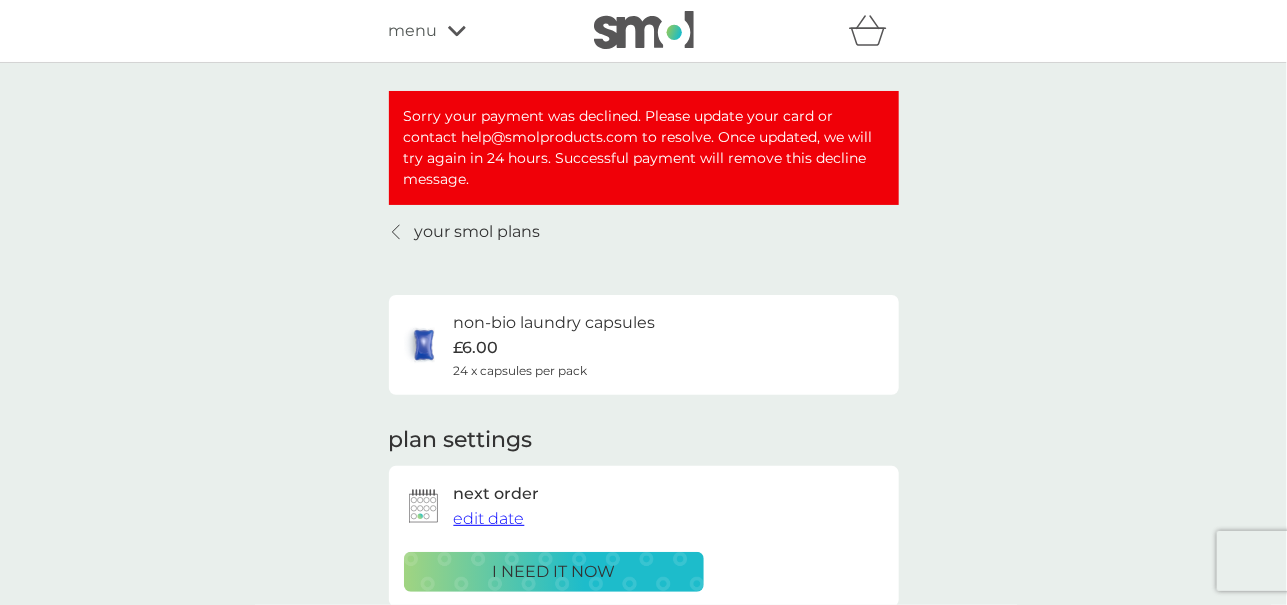 click on "your smol plans" at bounding box center (478, 232) 